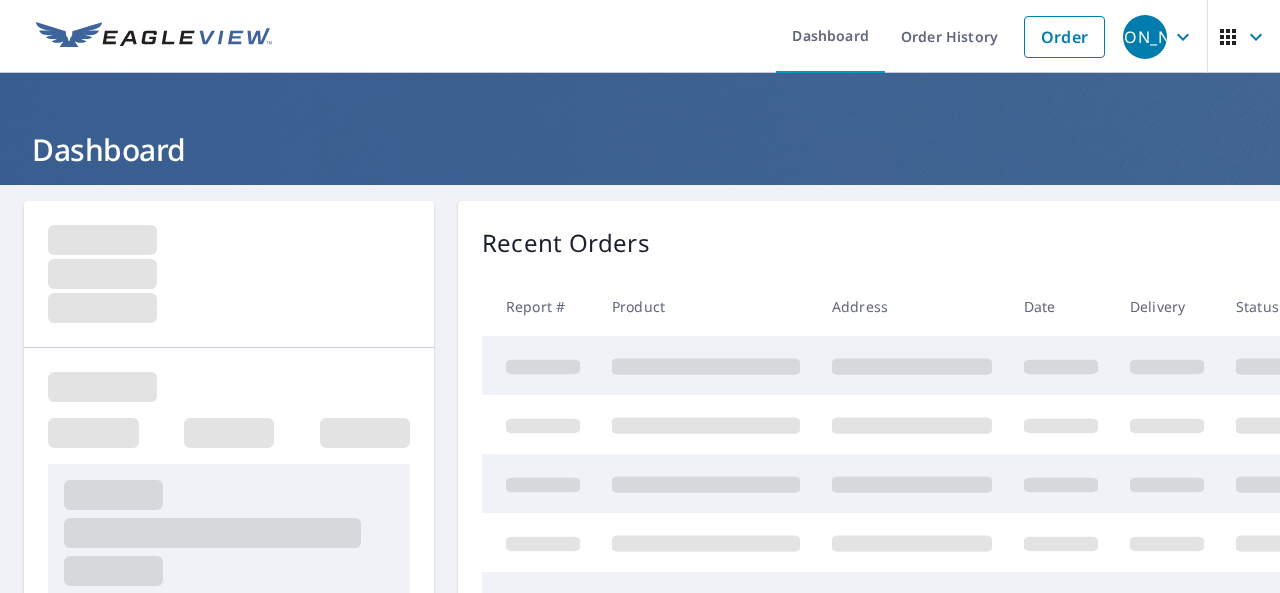 scroll, scrollTop: 0, scrollLeft: 0, axis: both 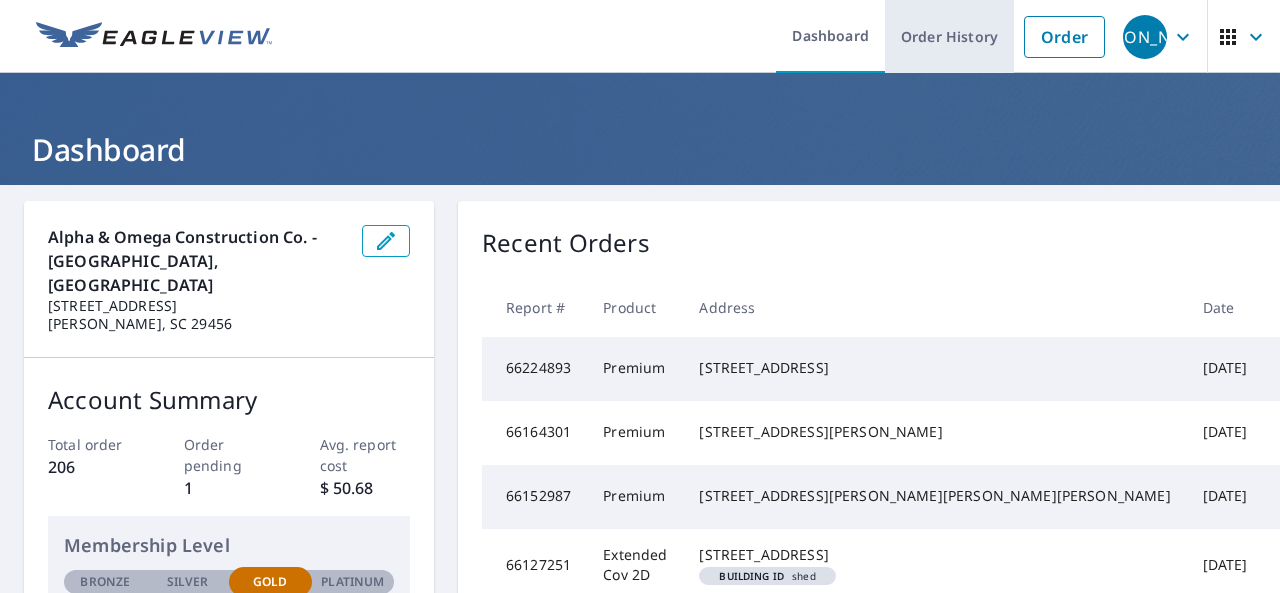 click on "Order History" at bounding box center (949, 36) 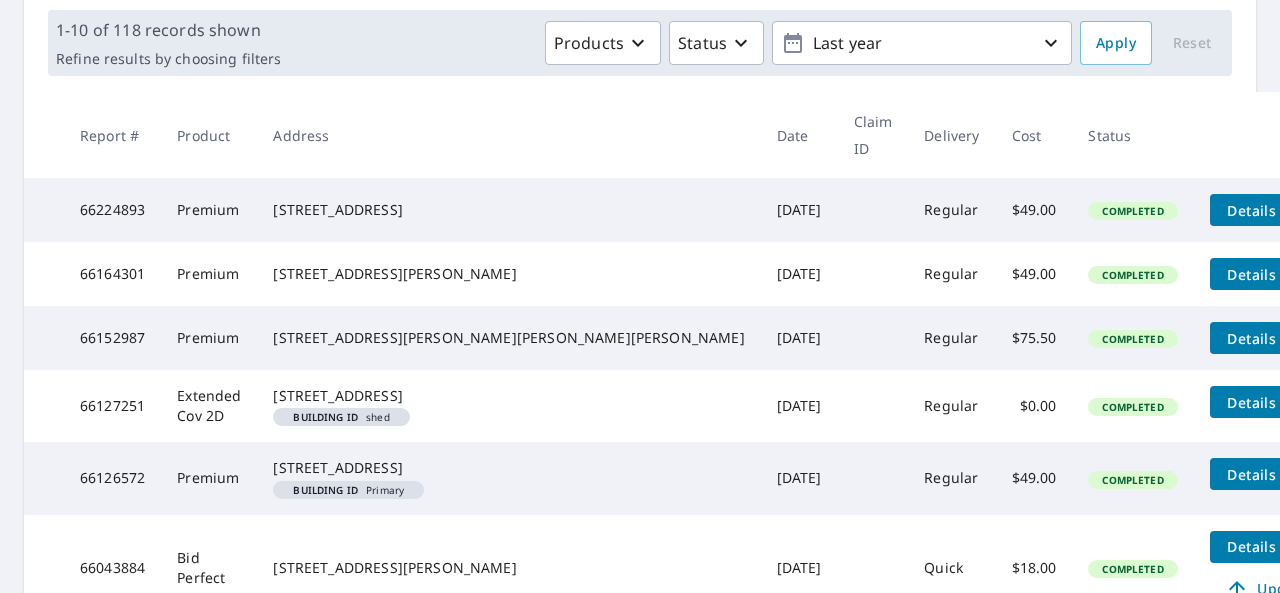 scroll, scrollTop: 296, scrollLeft: 0, axis: vertical 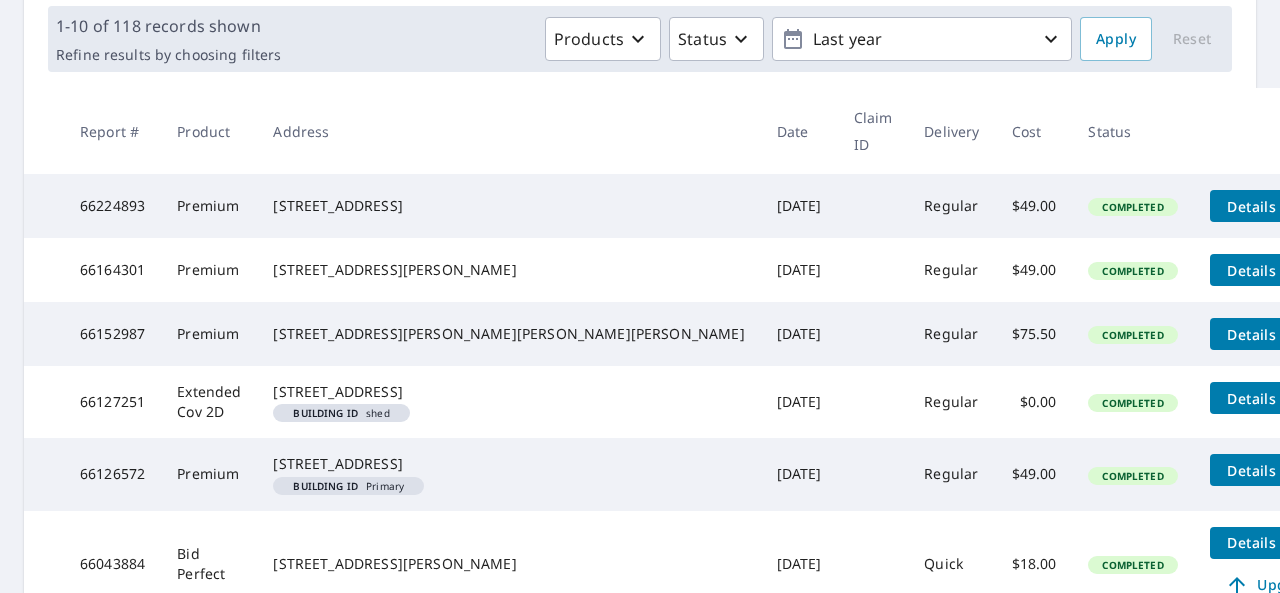 click 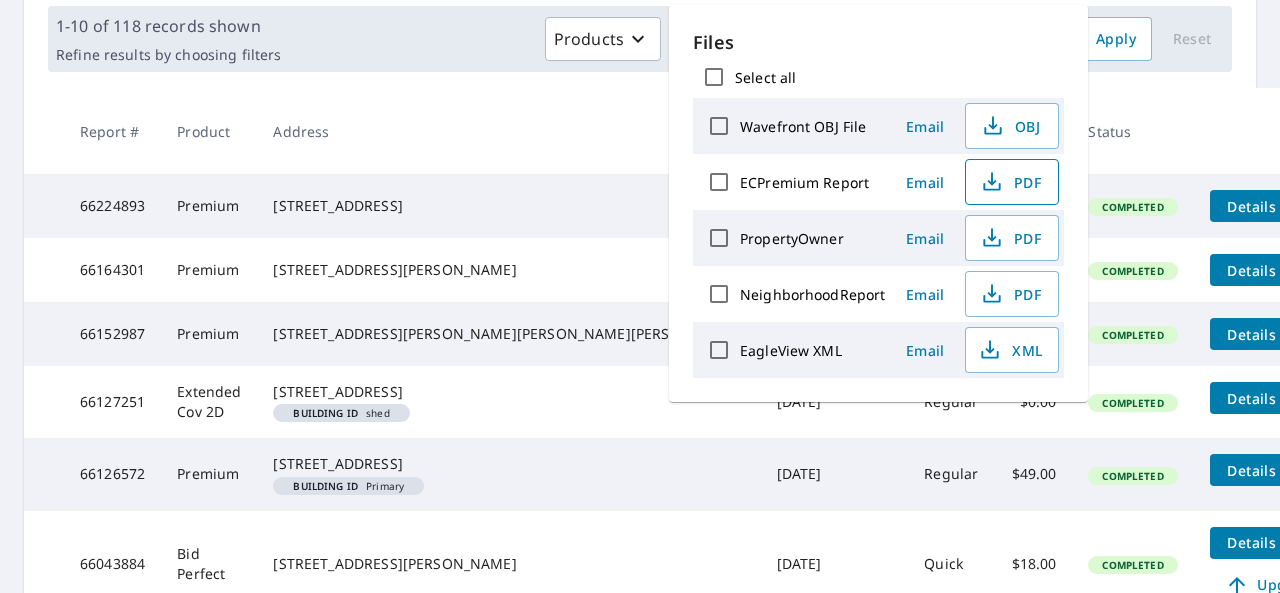 click on "PDF" at bounding box center (1010, 182) 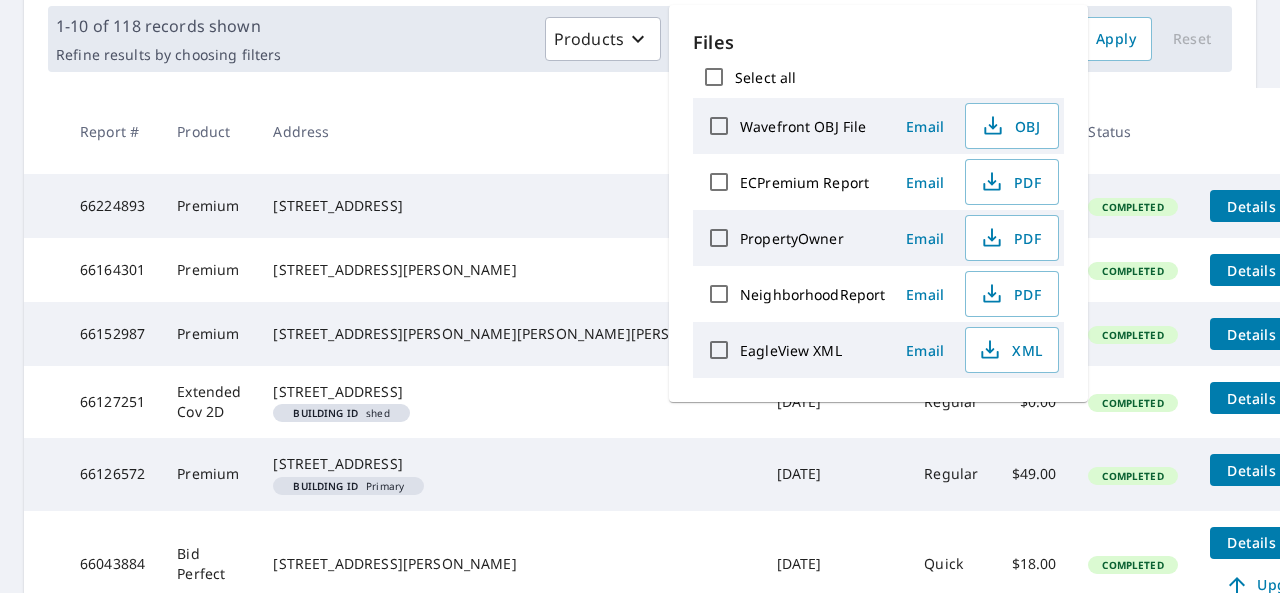 click on "Products Status Last year" at bounding box center (680, 39) 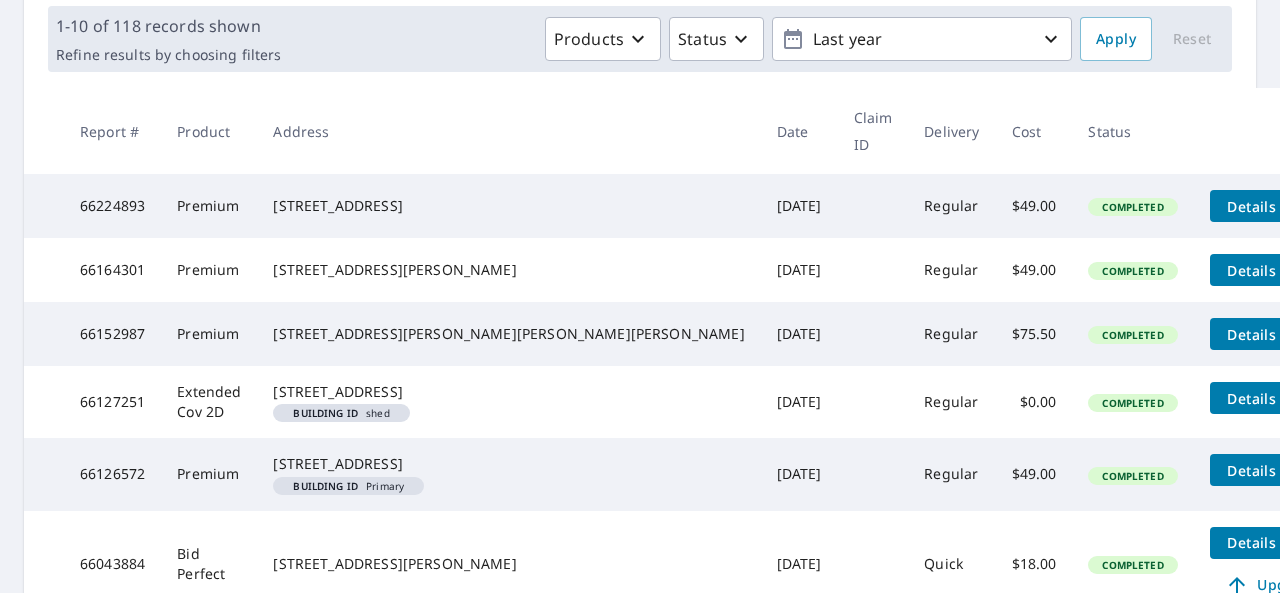 scroll, scrollTop: 0, scrollLeft: 0, axis: both 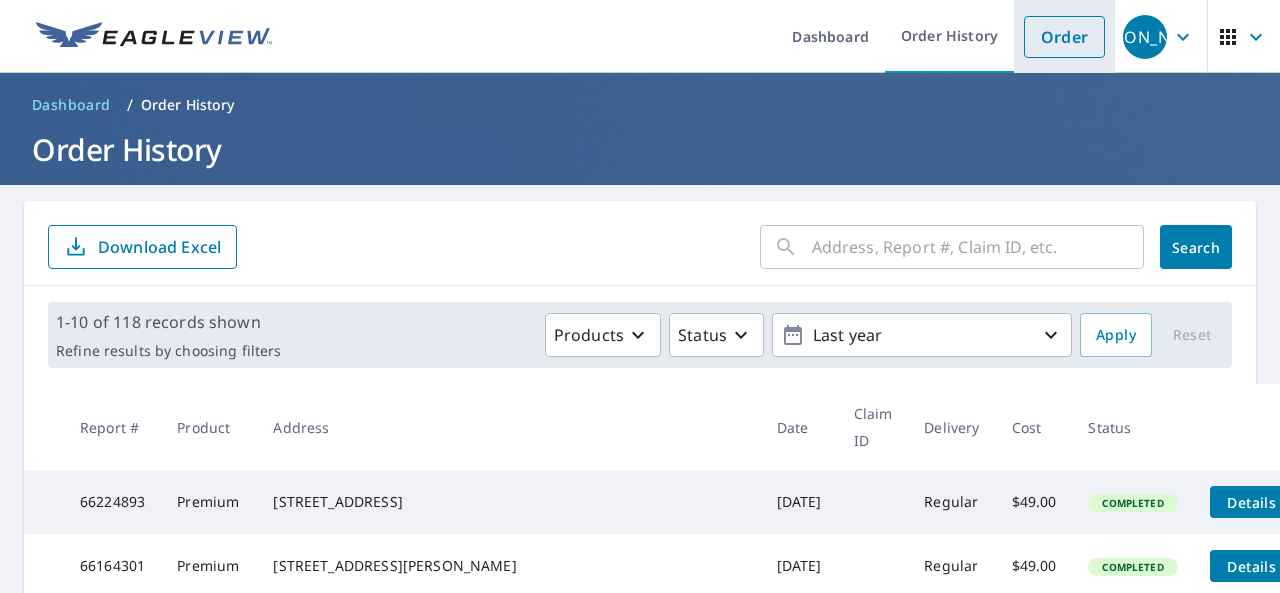 click on "Order" at bounding box center (1064, 37) 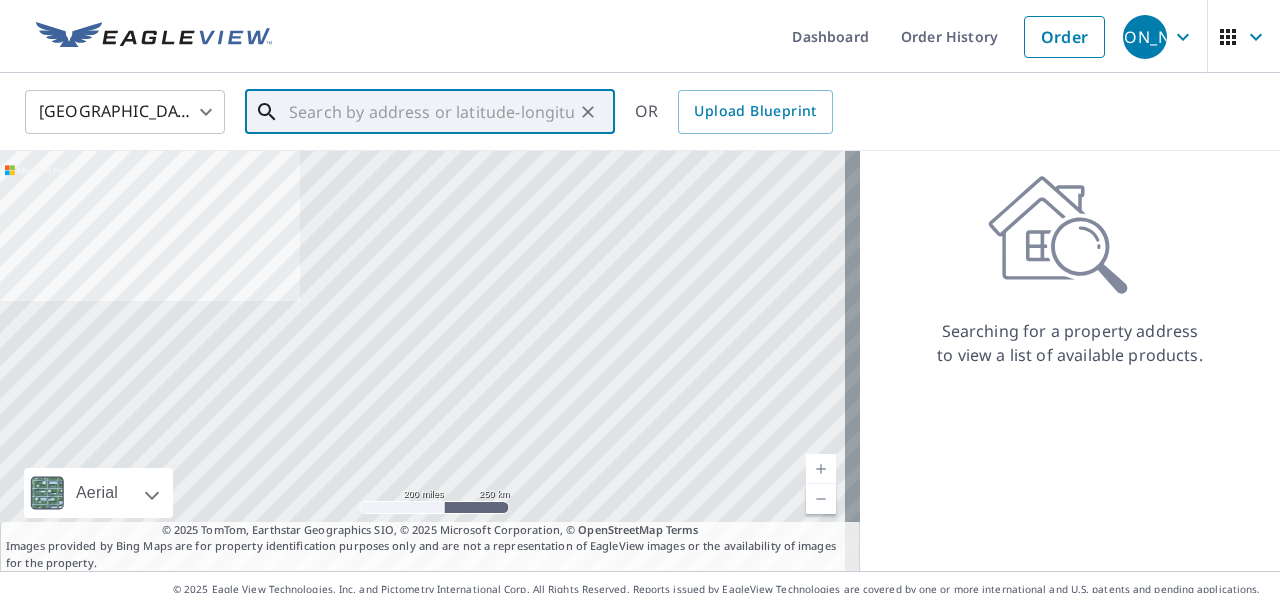 click at bounding box center (431, 112) 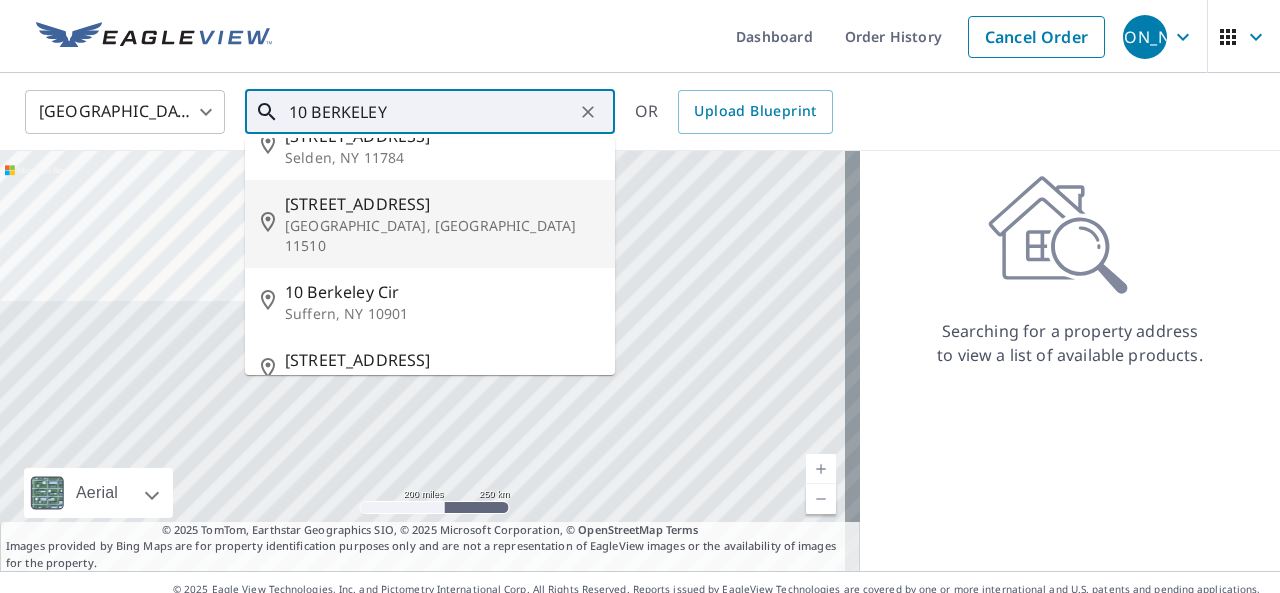 scroll, scrollTop: 118, scrollLeft: 0, axis: vertical 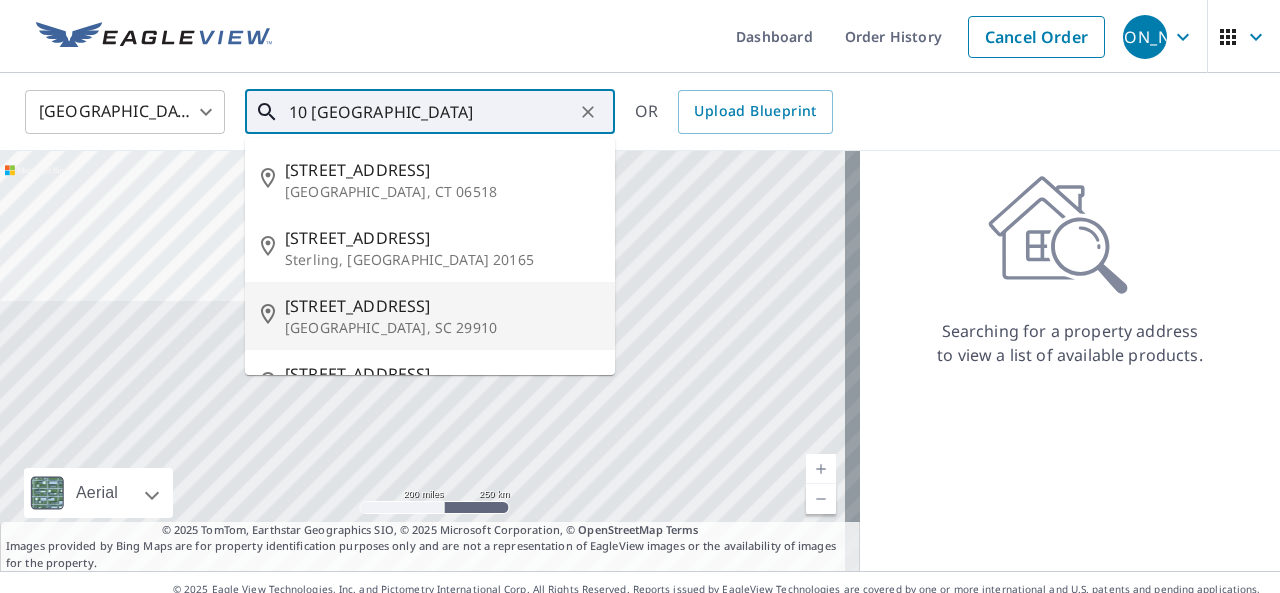 click on "[GEOGRAPHIC_DATA], SC 29910" at bounding box center [442, 328] 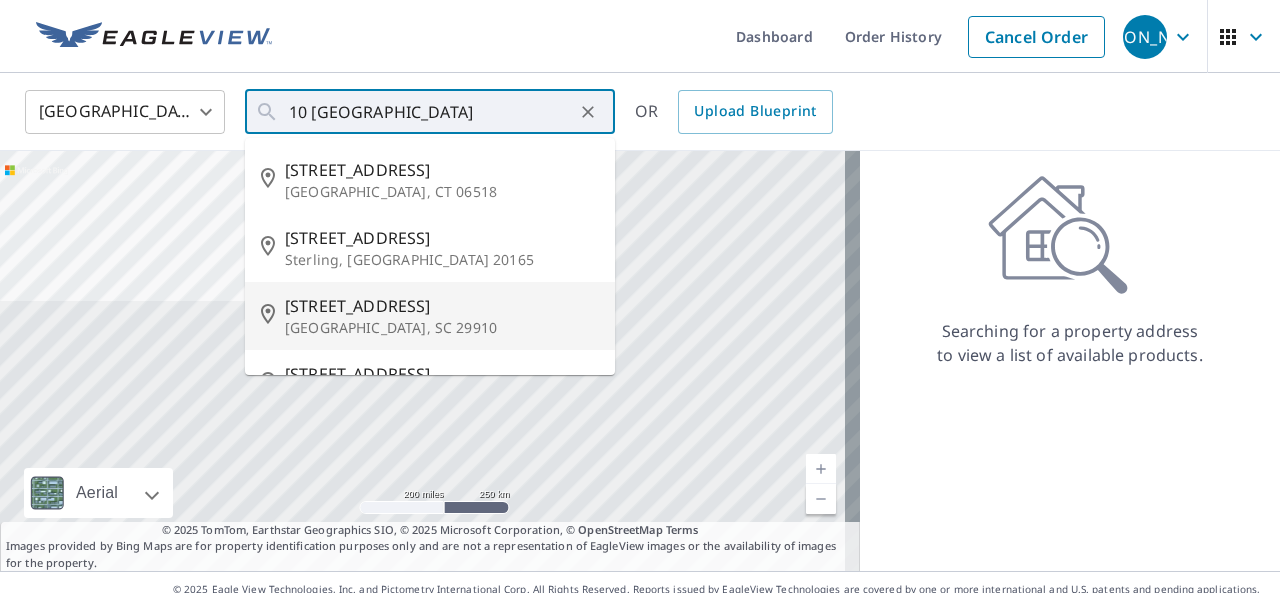 type on "[STREET_ADDRESS]" 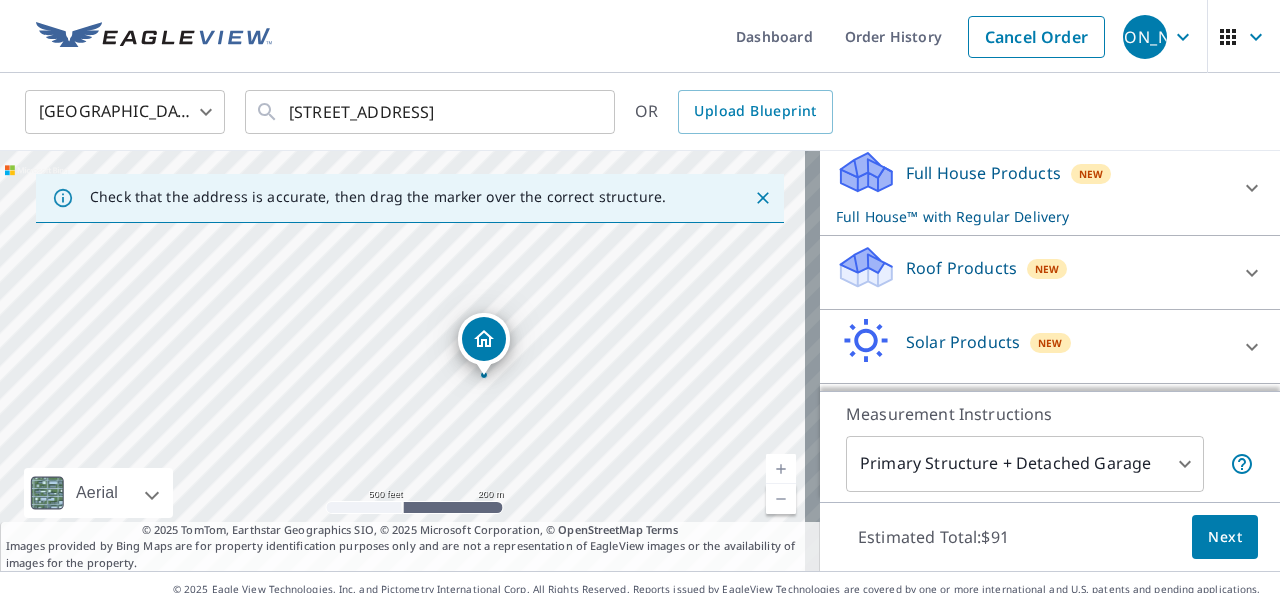 scroll, scrollTop: 220, scrollLeft: 0, axis: vertical 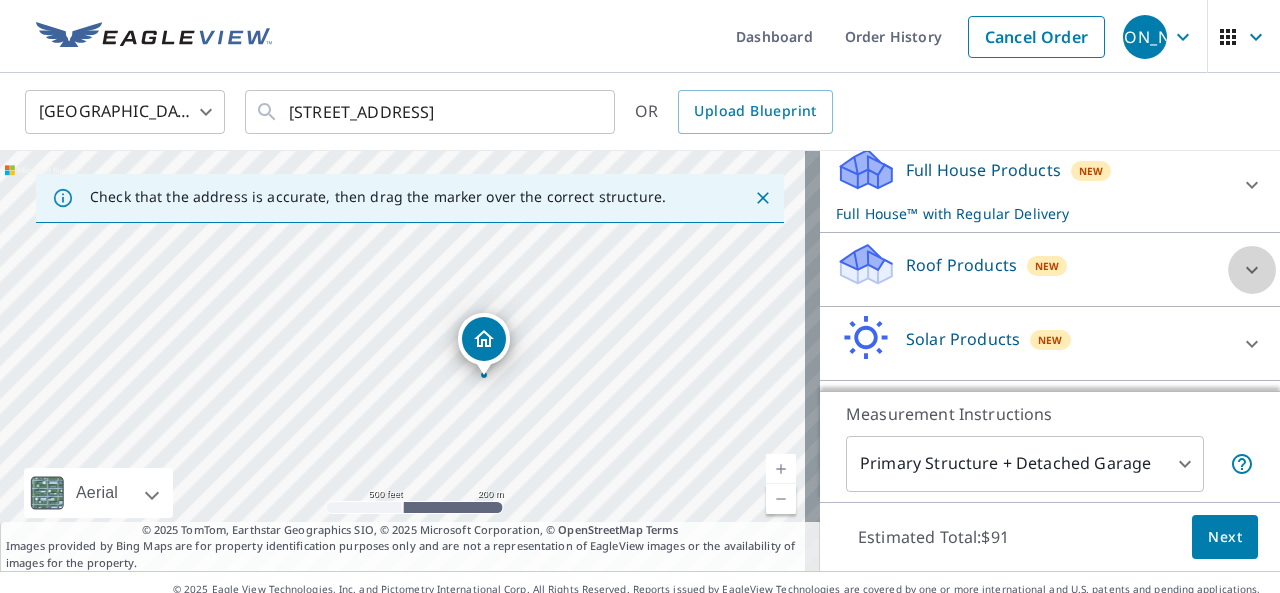 click 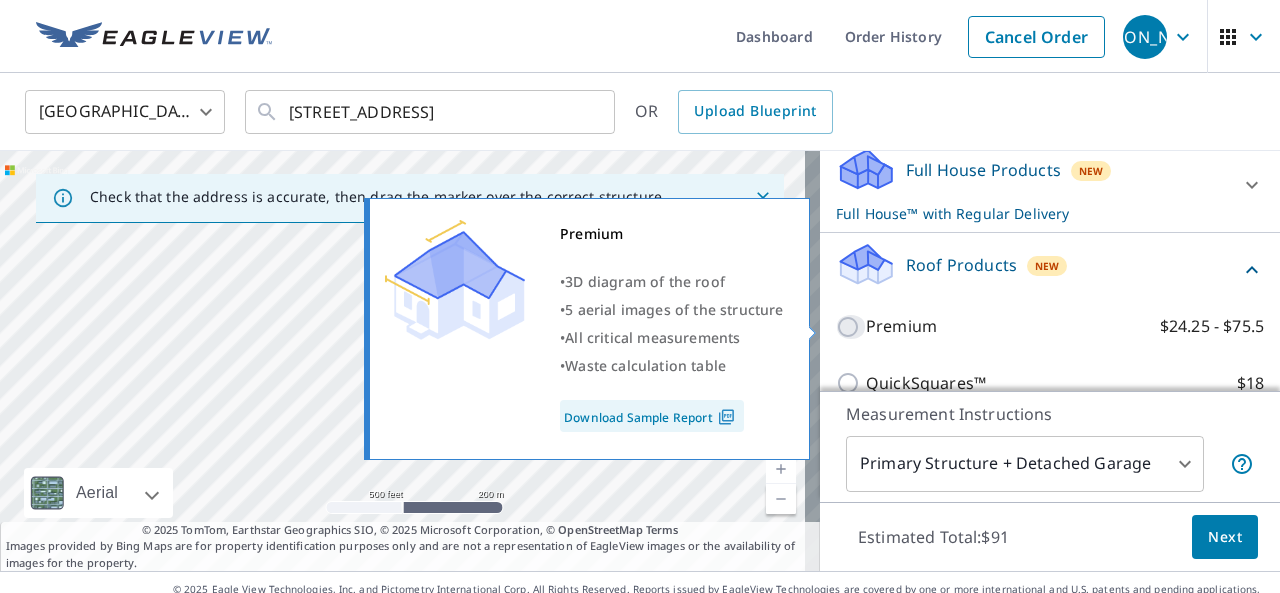 click on "Premium $24.25 - $75.5" at bounding box center [851, 327] 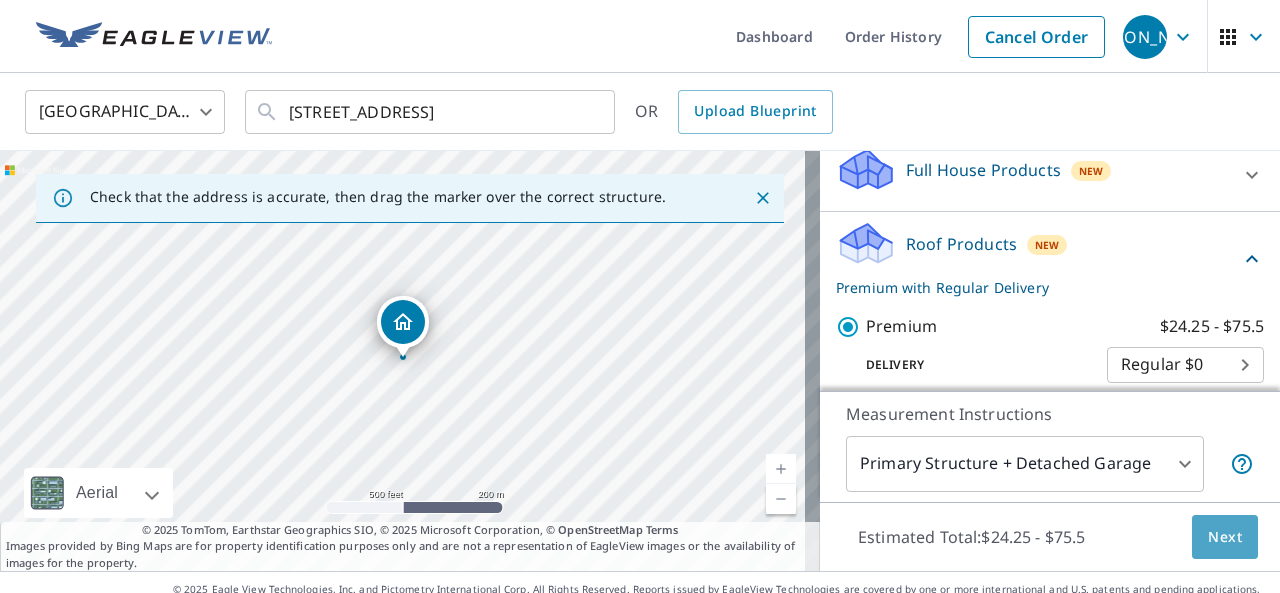 click on "Next" at bounding box center (1225, 537) 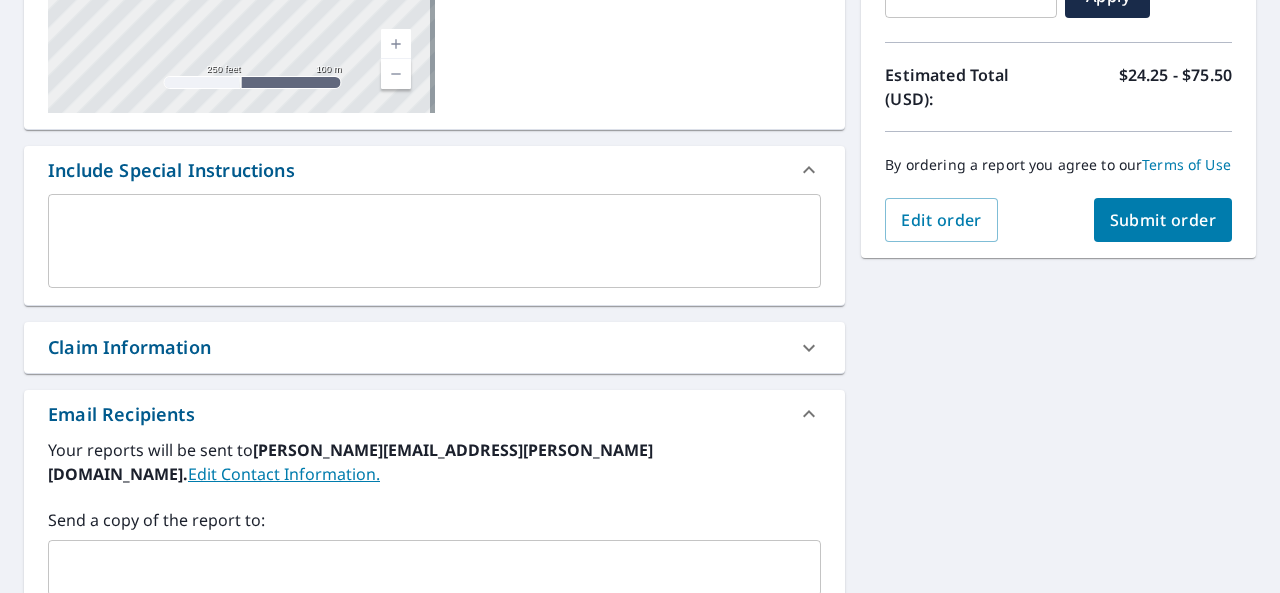 scroll, scrollTop: 398, scrollLeft: 0, axis: vertical 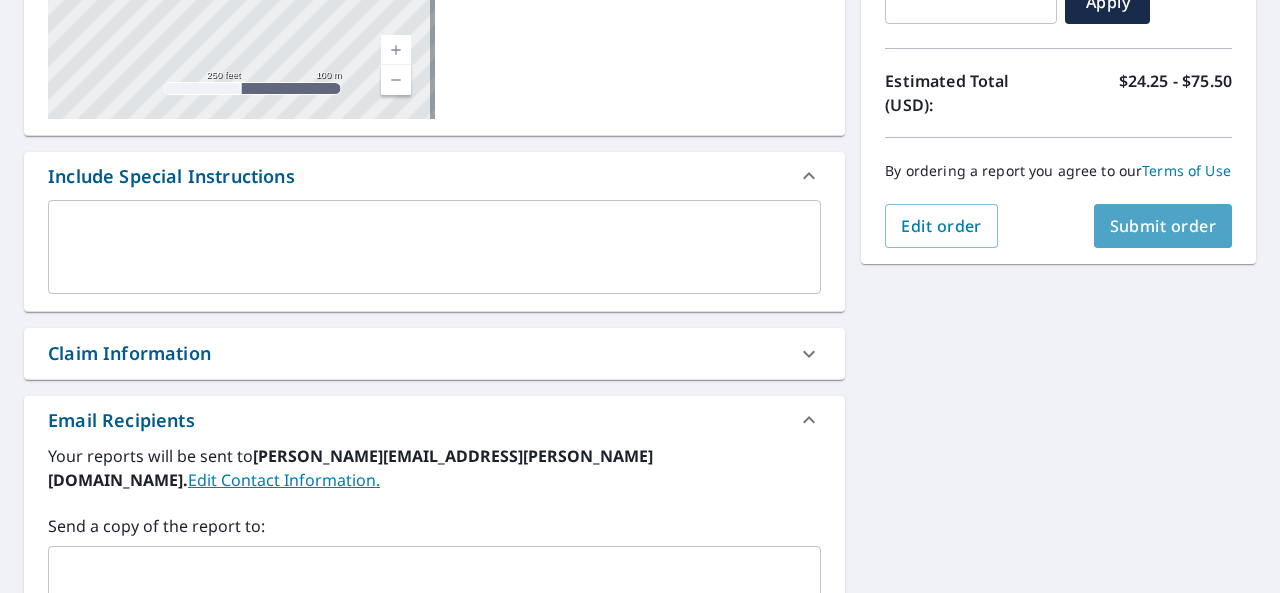 click on "Submit order" at bounding box center [1163, 226] 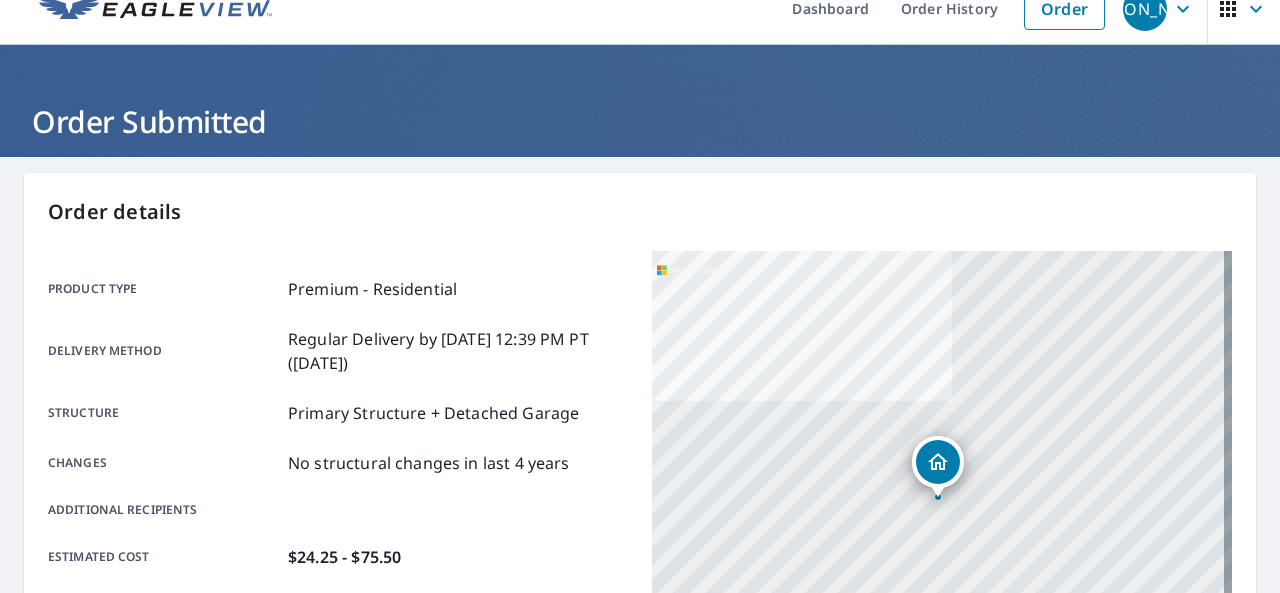 scroll, scrollTop: 0, scrollLeft: 0, axis: both 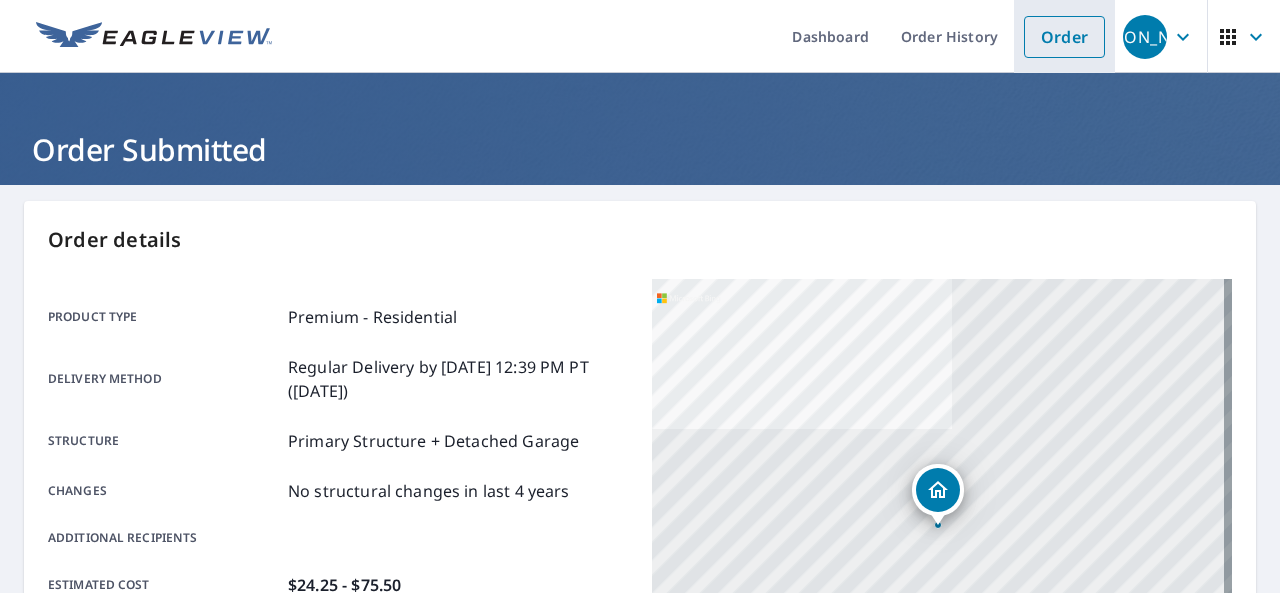 click on "Order" at bounding box center [1064, 37] 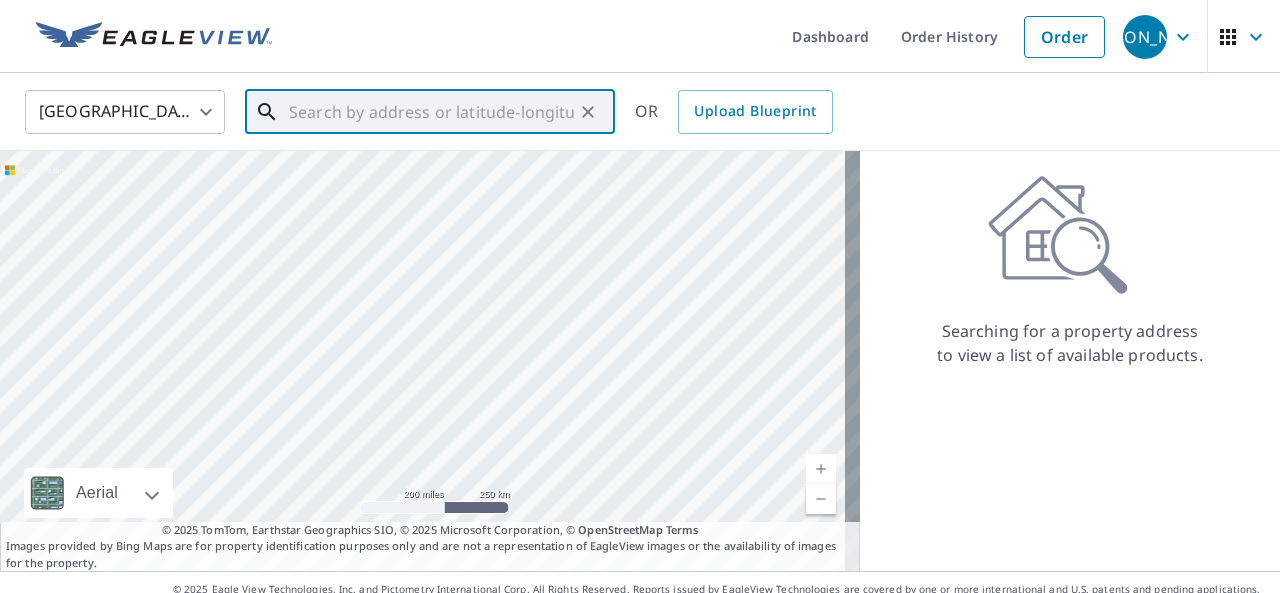 click at bounding box center [431, 112] 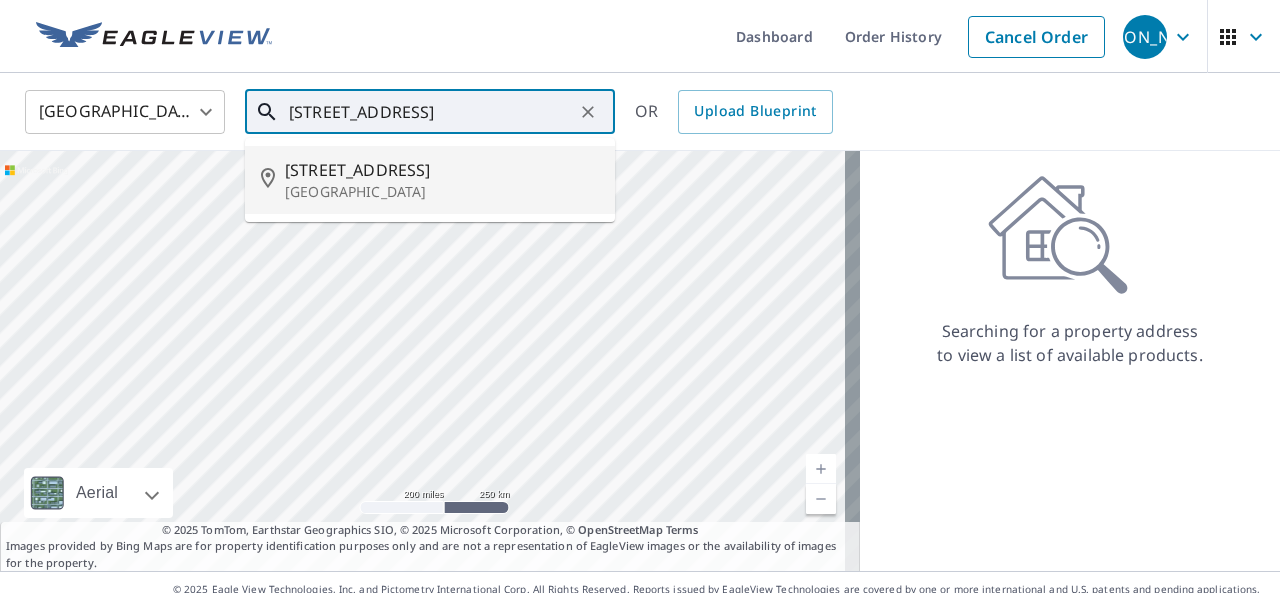 click on "[STREET_ADDRESS]" at bounding box center [442, 170] 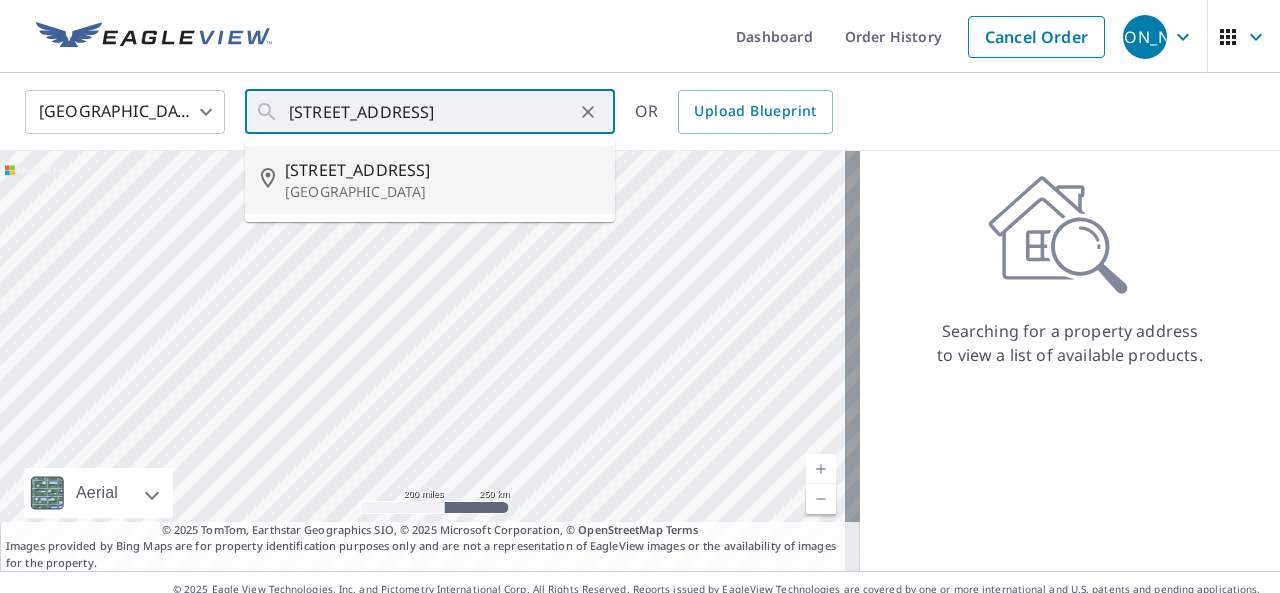 type on "[STREET_ADDRESS]" 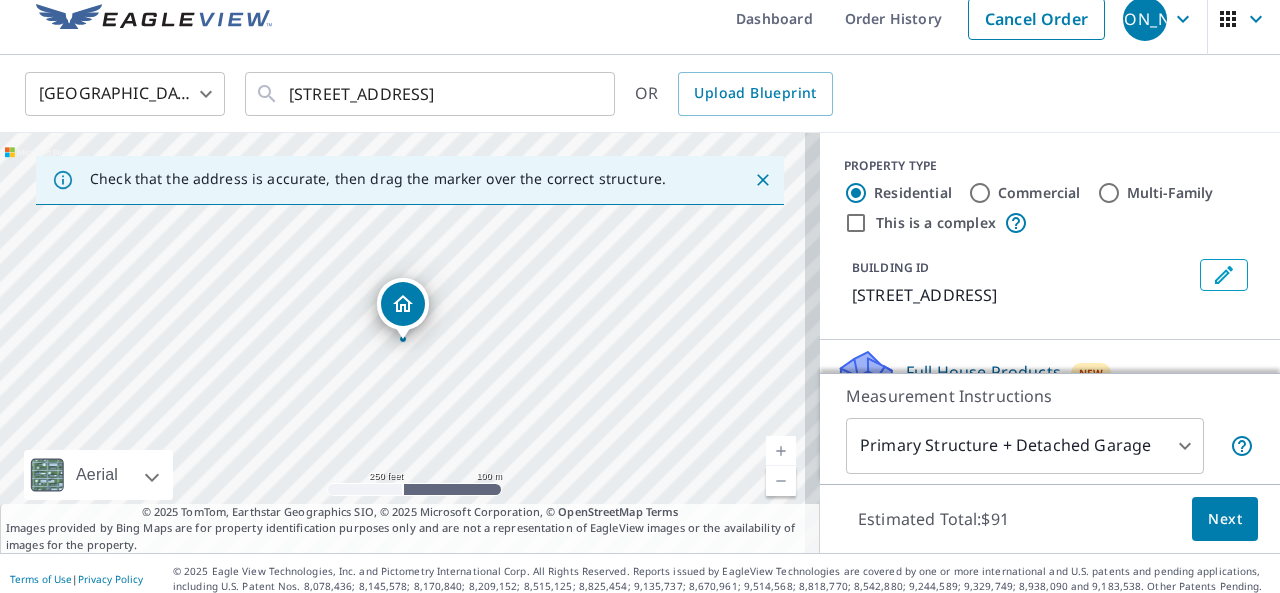 scroll, scrollTop: 28, scrollLeft: 0, axis: vertical 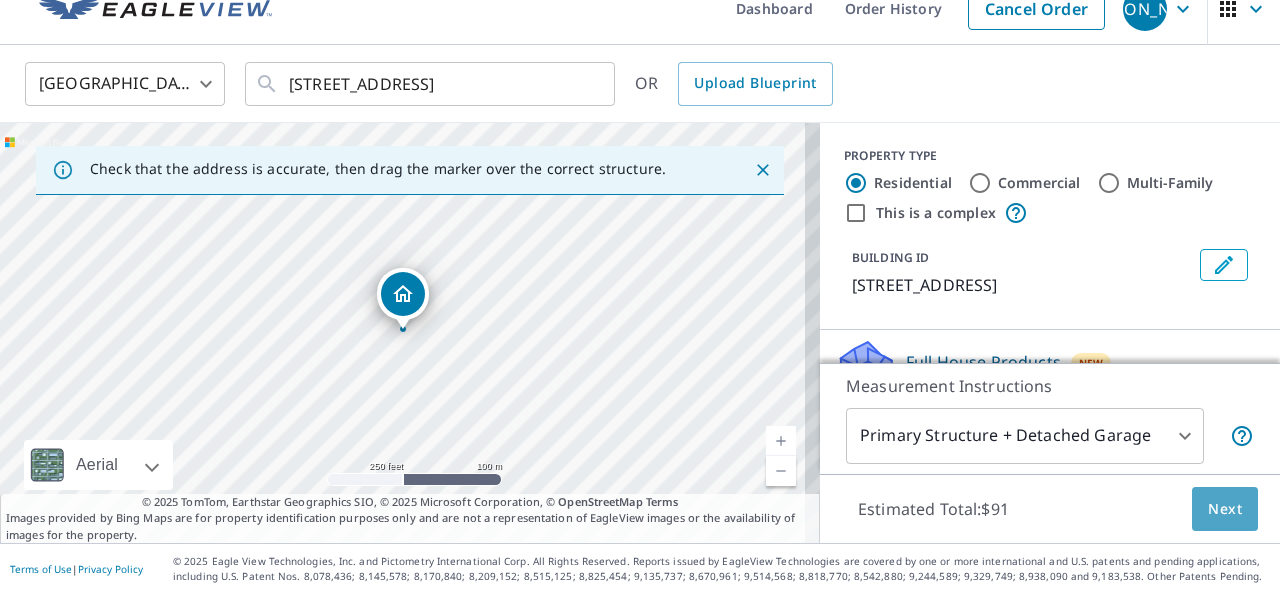 click on "Next" at bounding box center [1225, 509] 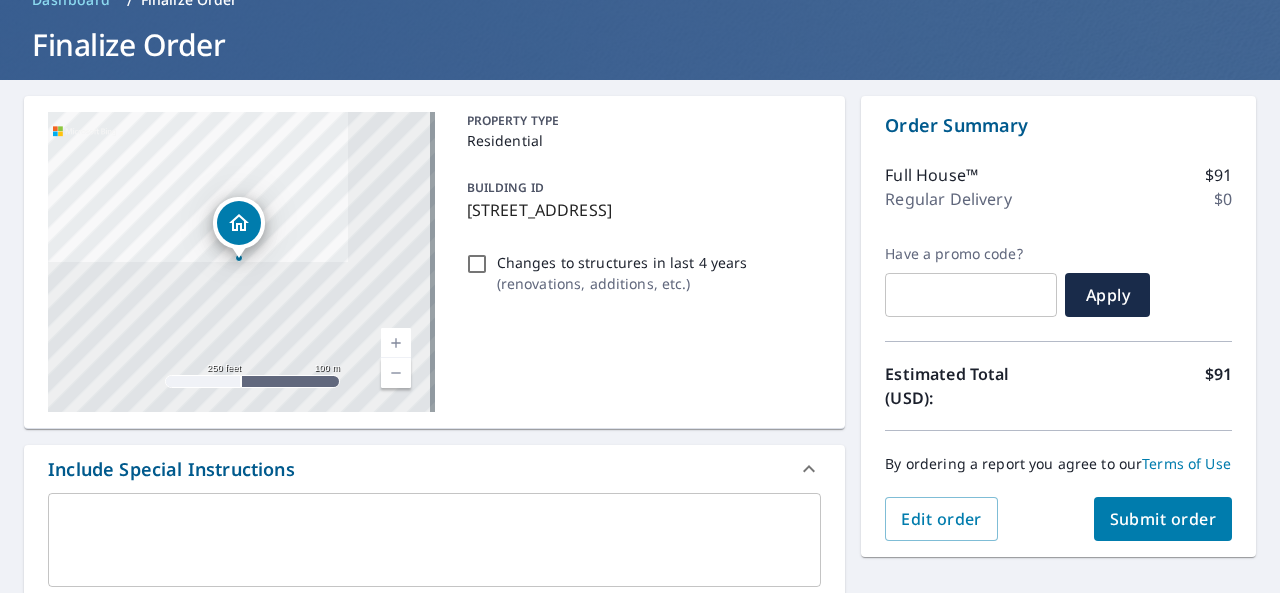 scroll, scrollTop: 0, scrollLeft: 0, axis: both 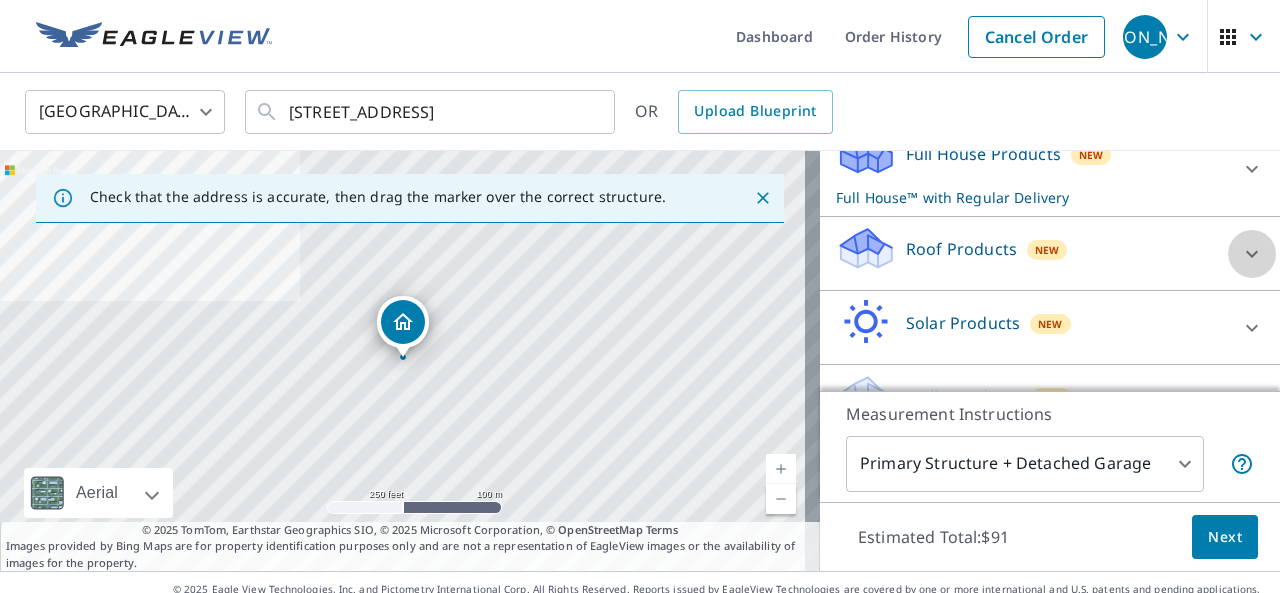 click 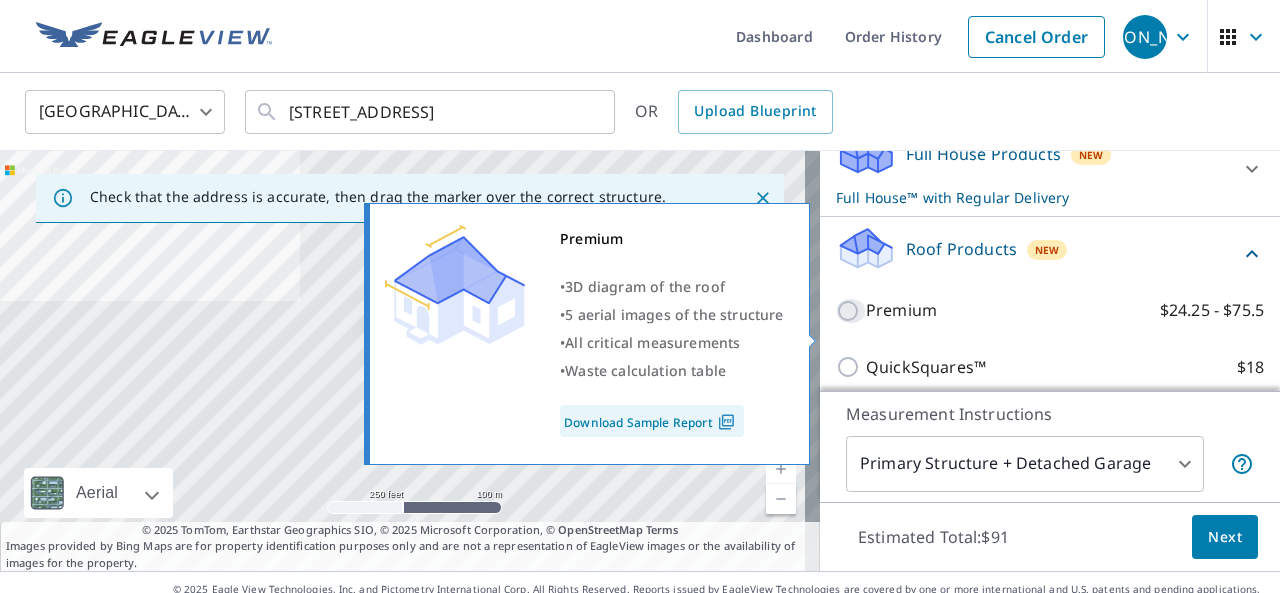 click on "Premium $24.25 - $75.5" at bounding box center [851, 311] 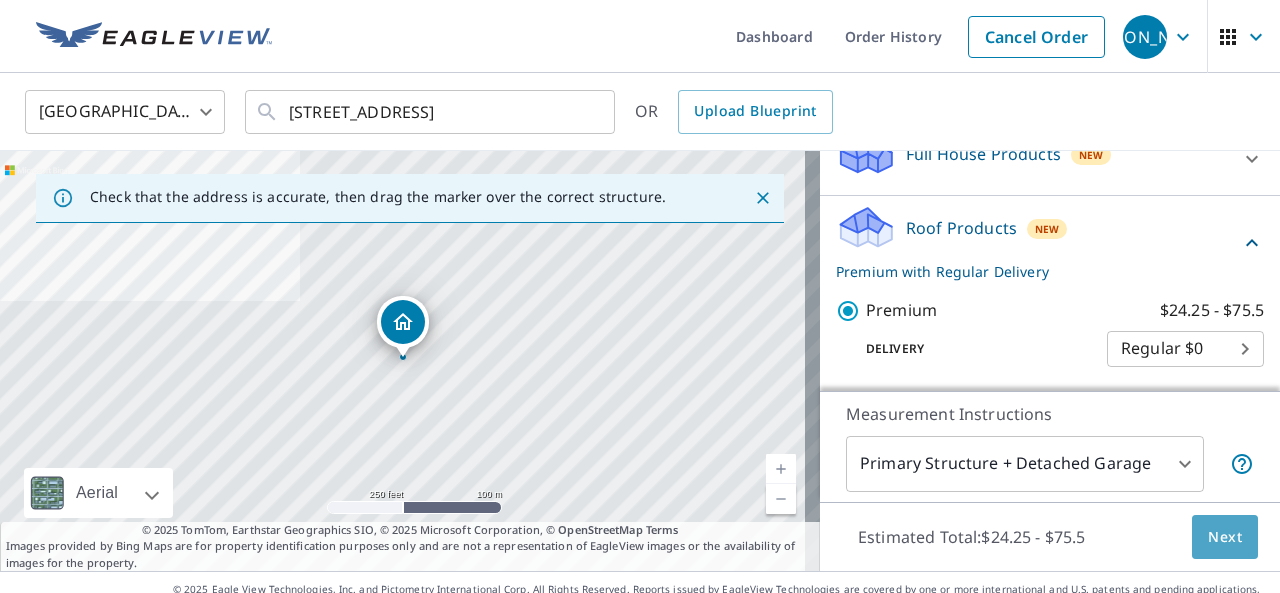 click on "Next" at bounding box center [1225, 537] 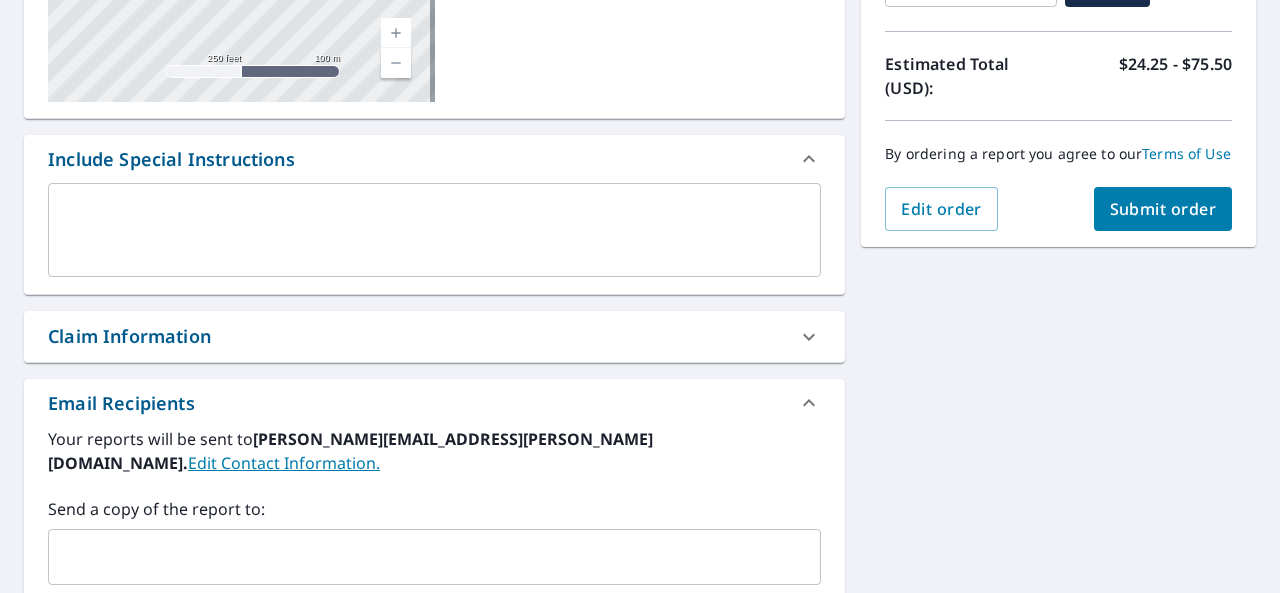 scroll, scrollTop: 414, scrollLeft: 0, axis: vertical 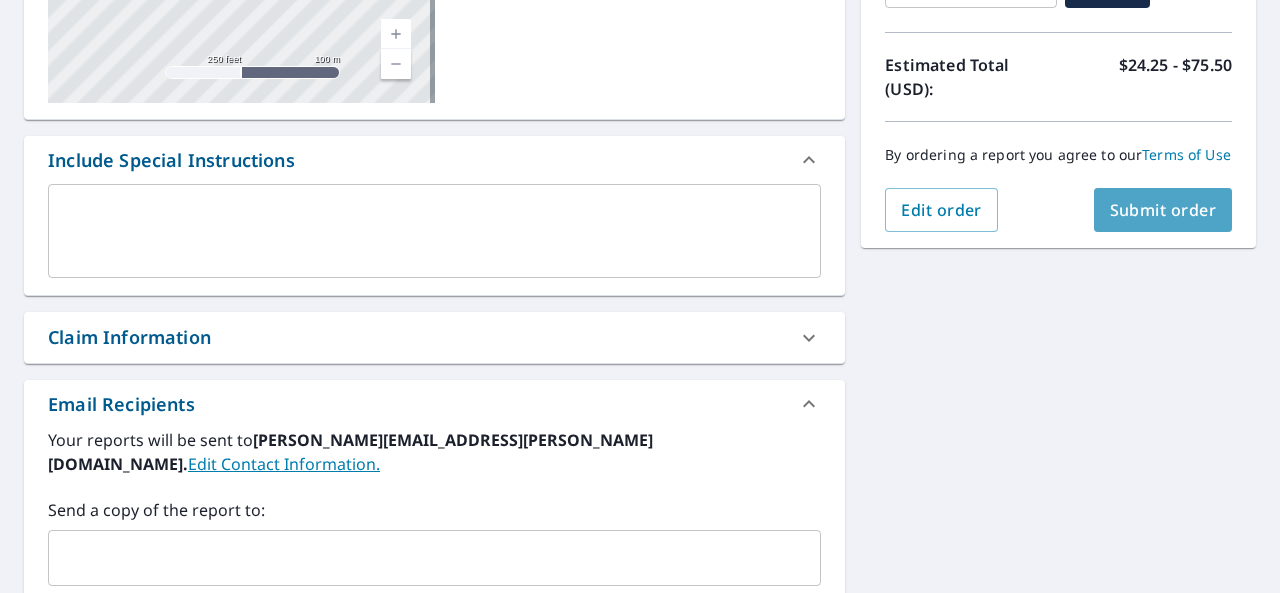 click on "Submit order" at bounding box center (1163, 210) 